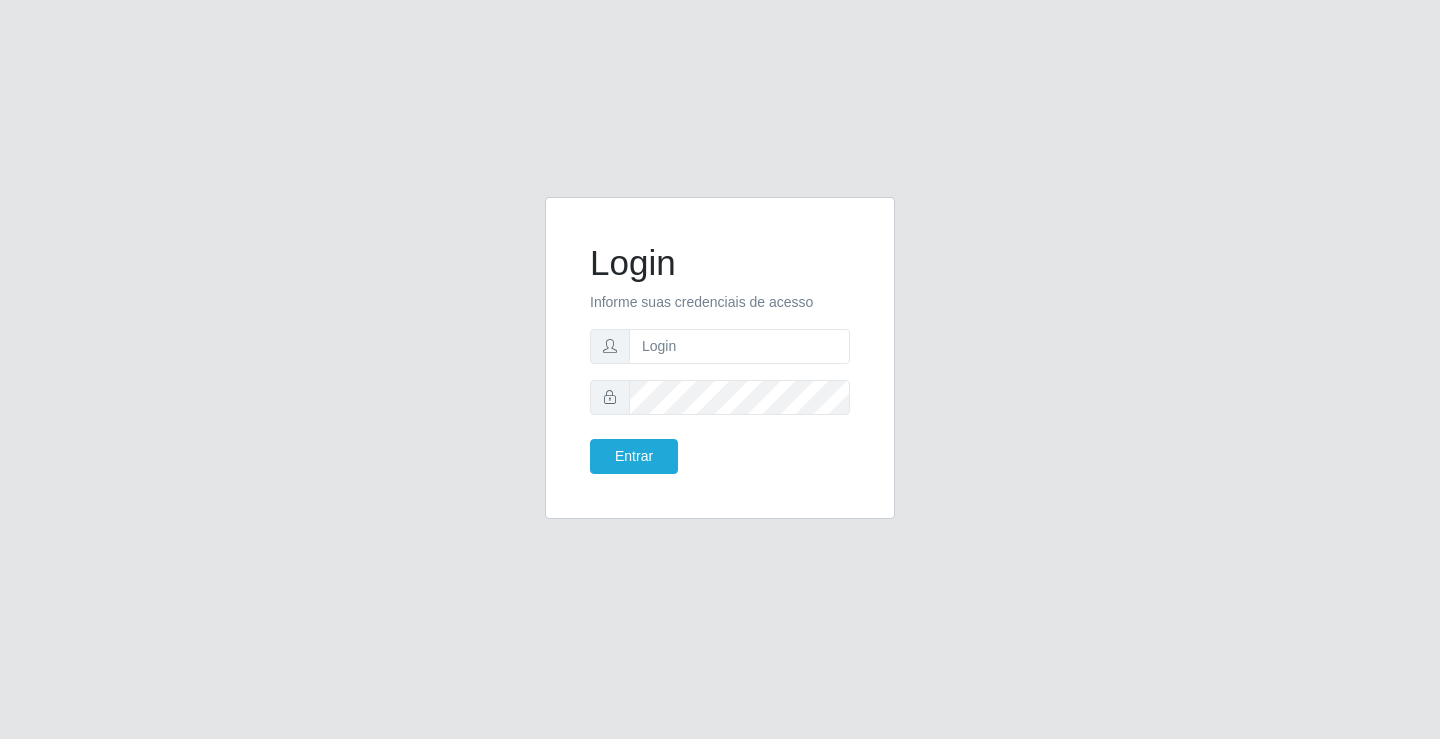 scroll, scrollTop: 0, scrollLeft: 0, axis: both 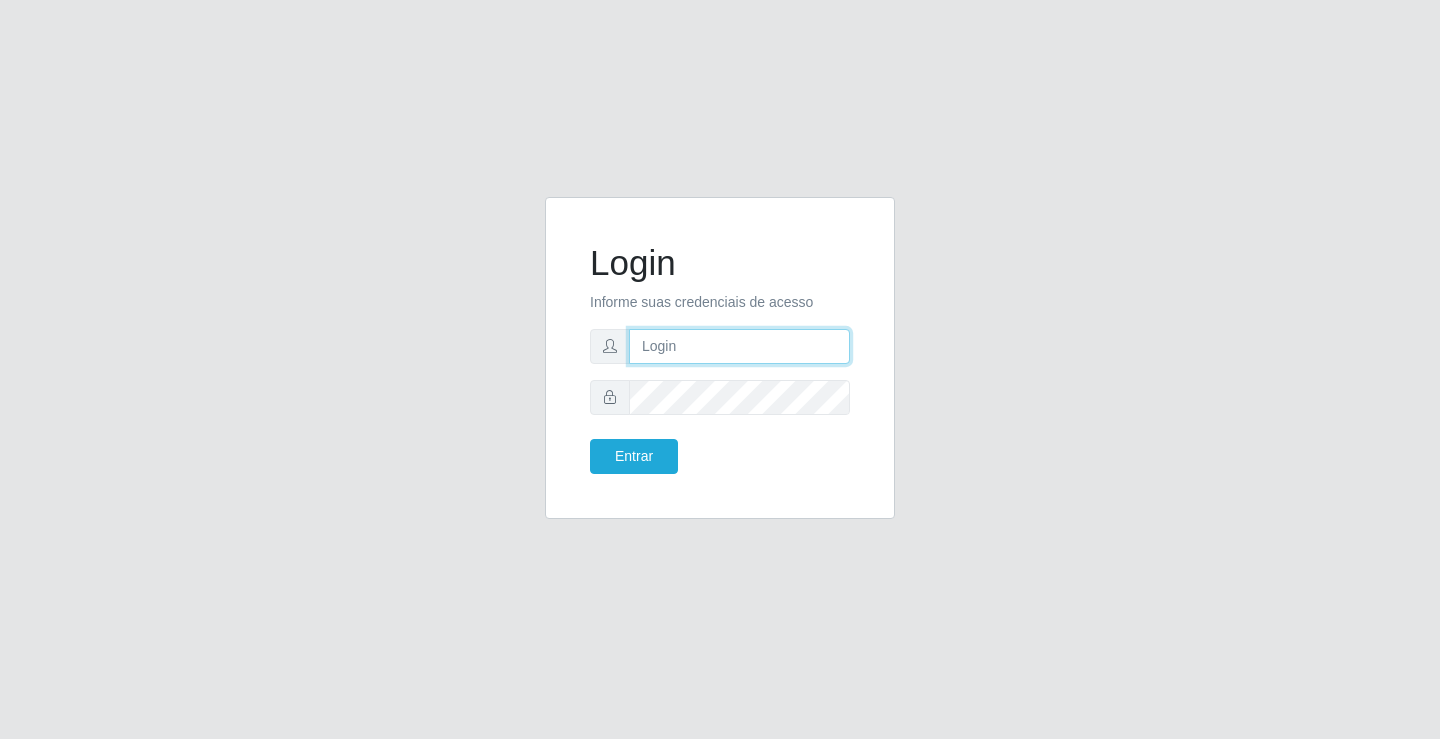 click at bounding box center [739, 346] 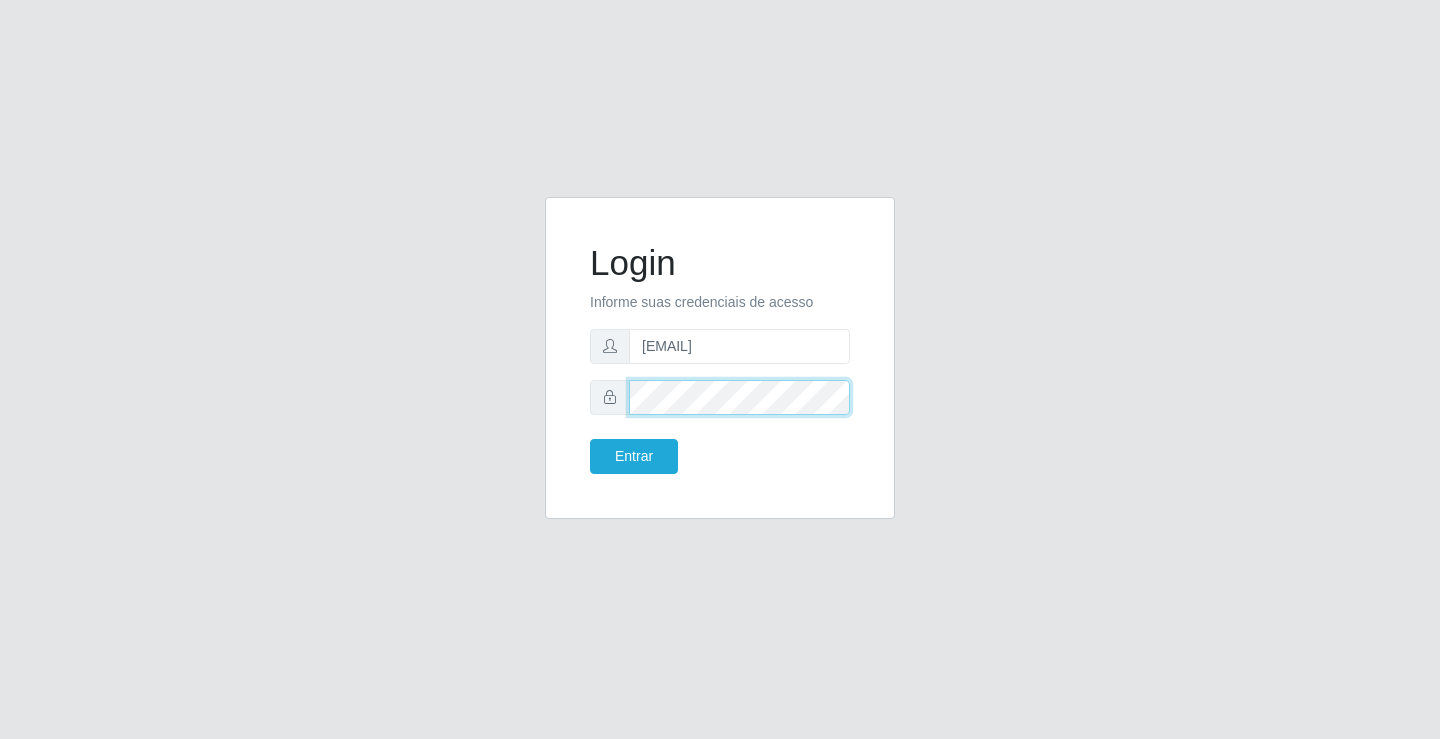 click on "Entrar" at bounding box center [634, 456] 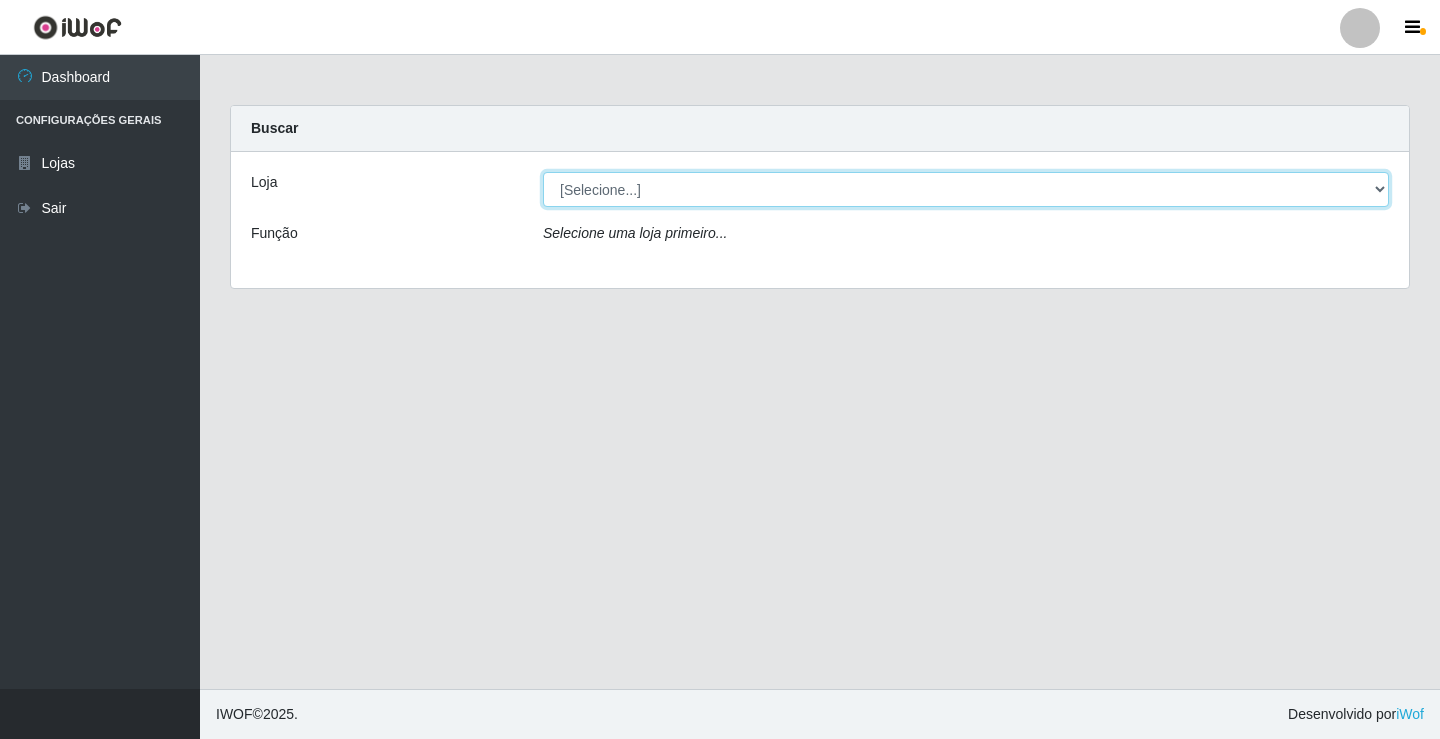 click on "[Selecione...] Ideal - Conceição" at bounding box center (966, 189) 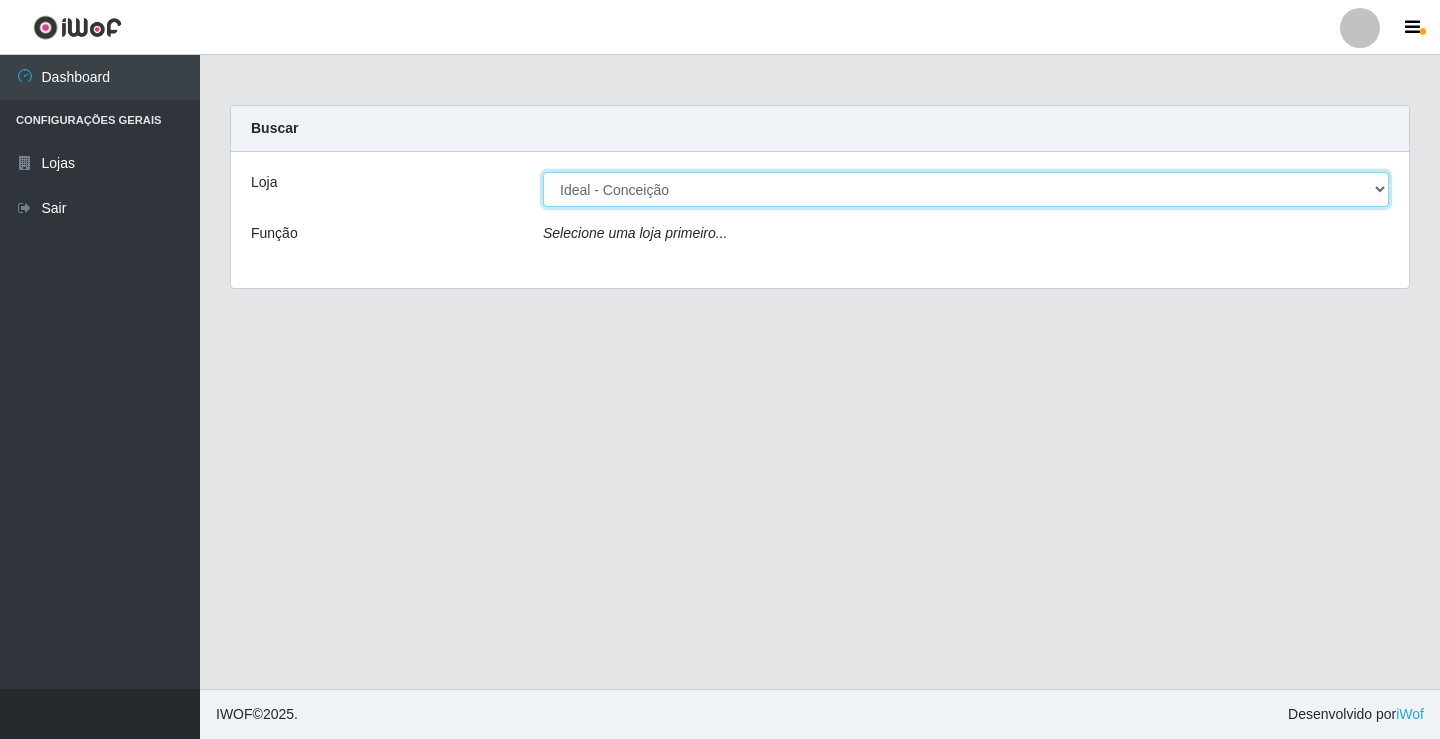 click on "[Selecione...] Ideal - Conceição" at bounding box center [966, 189] 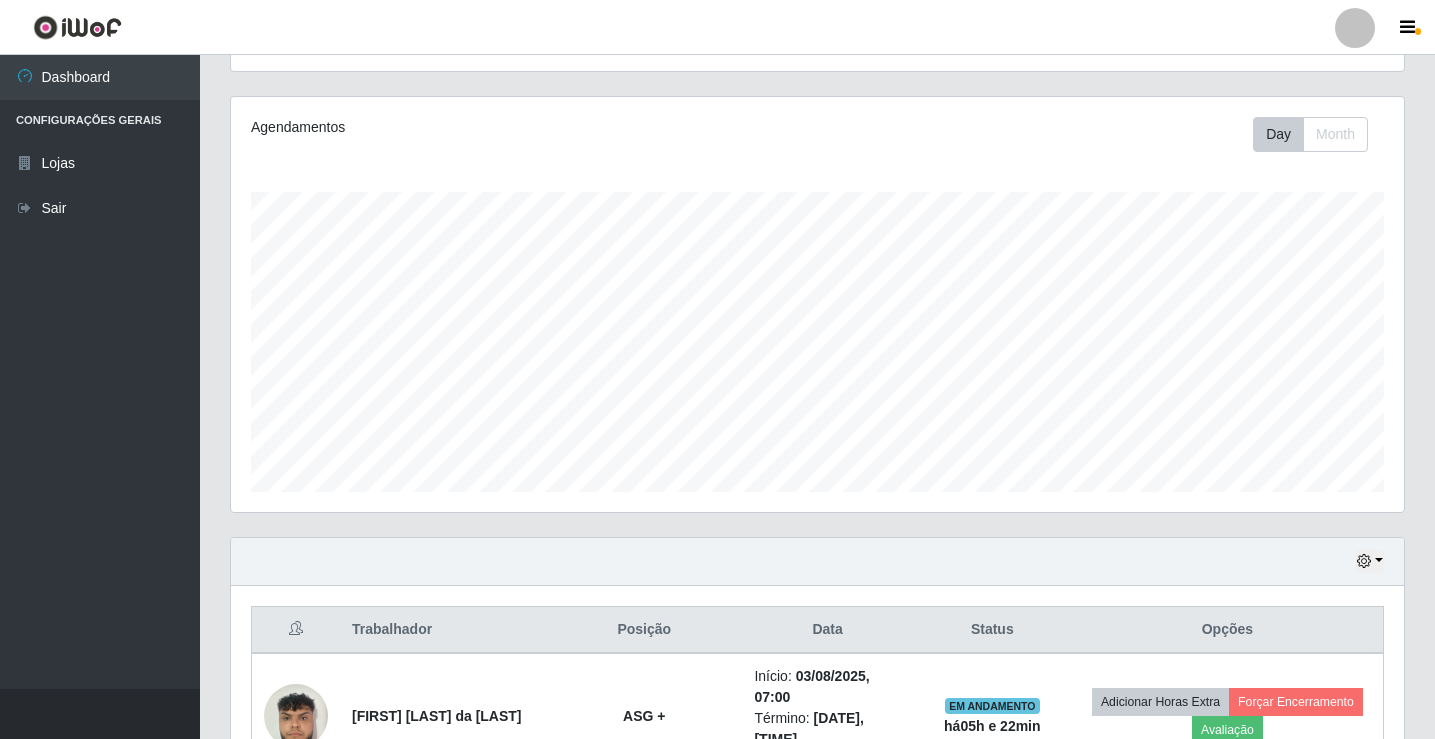 scroll, scrollTop: 500, scrollLeft: 0, axis: vertical 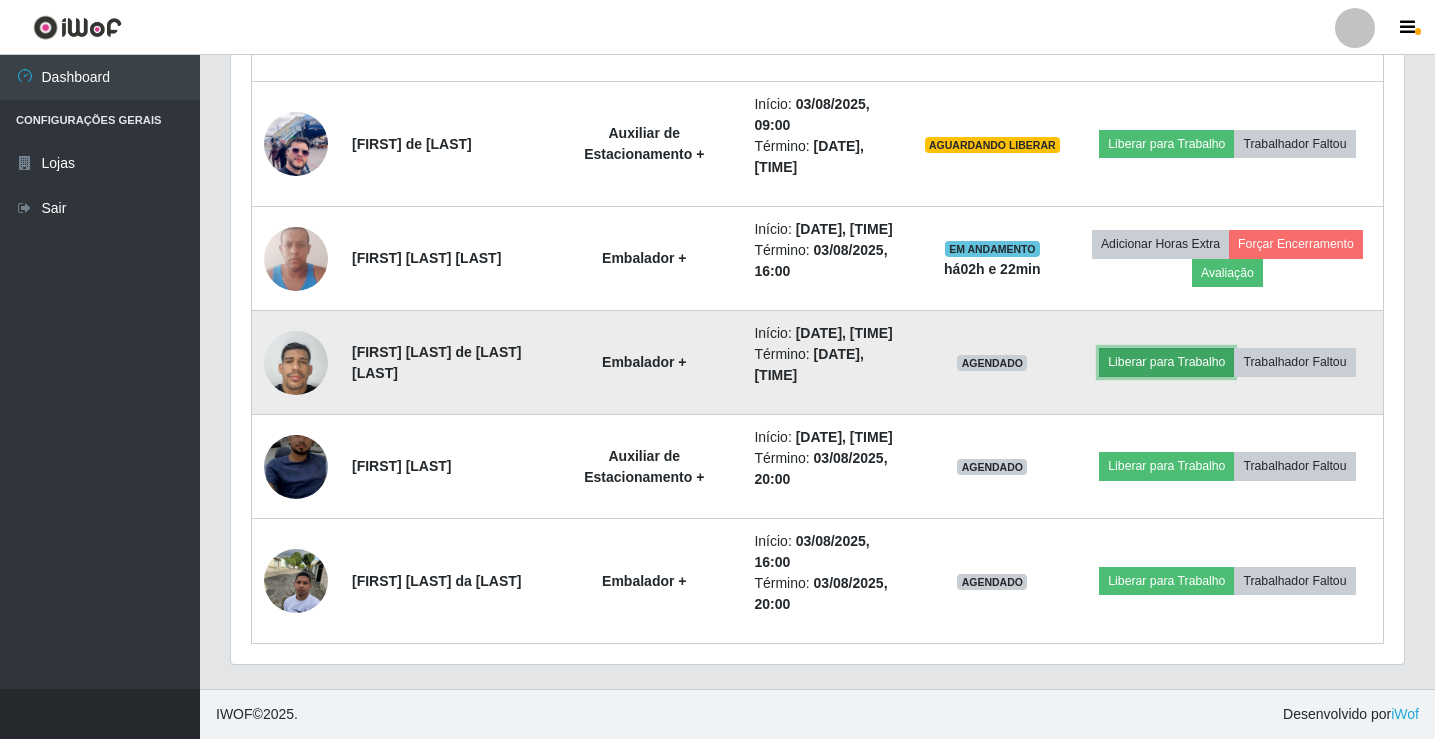 click on "Liberar para Trabalho" at bounding box center [1166, 362] 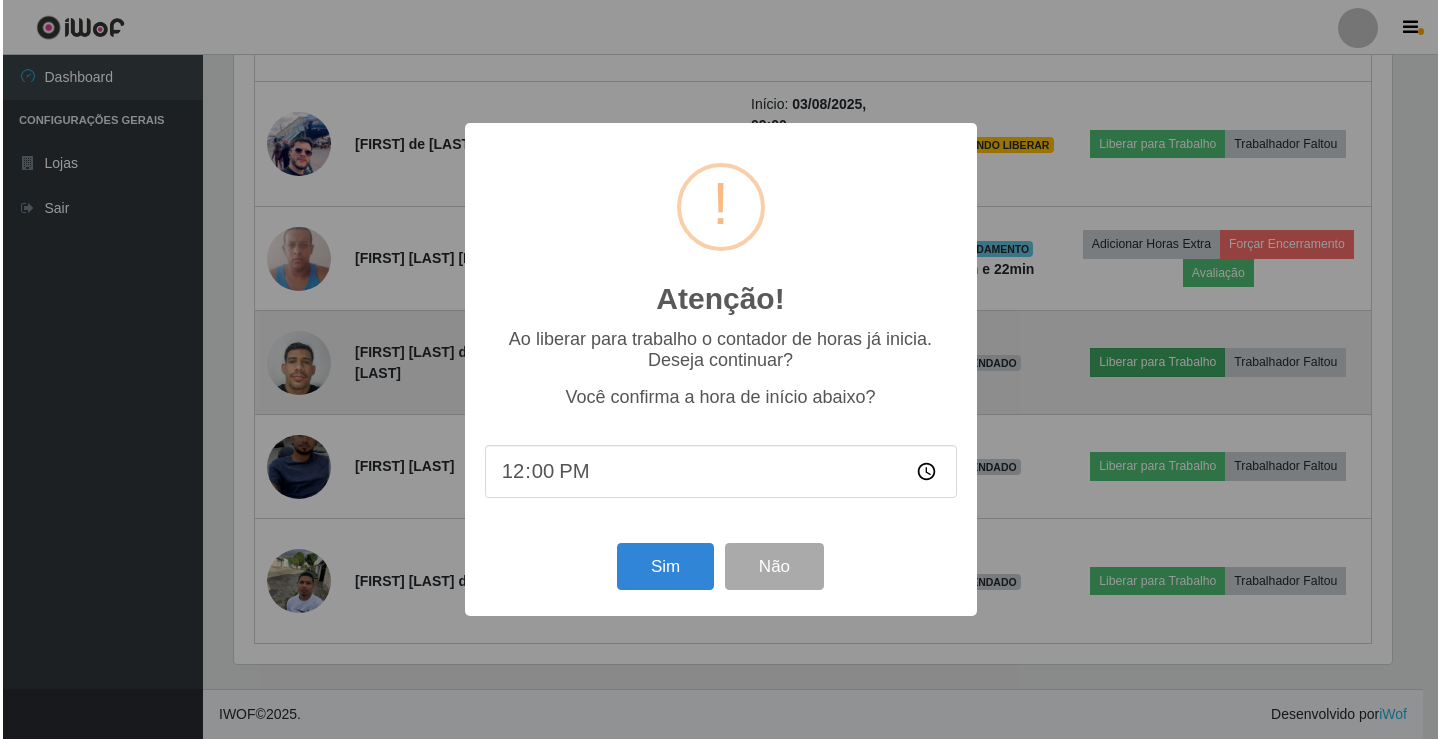 scroll, scrollTop: 999585, scrollLeft: 998837, axis: both 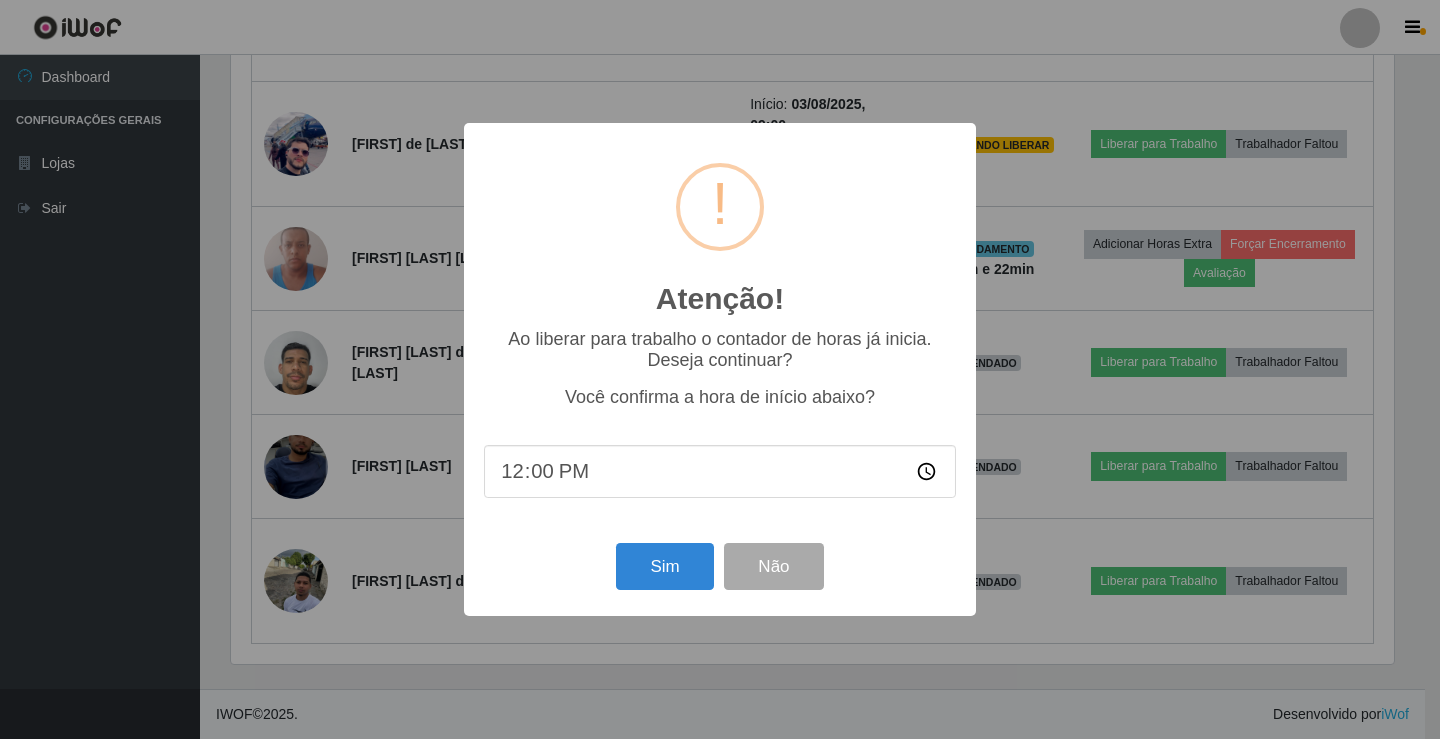 click on "12:00" at bounding box center (720, 471) 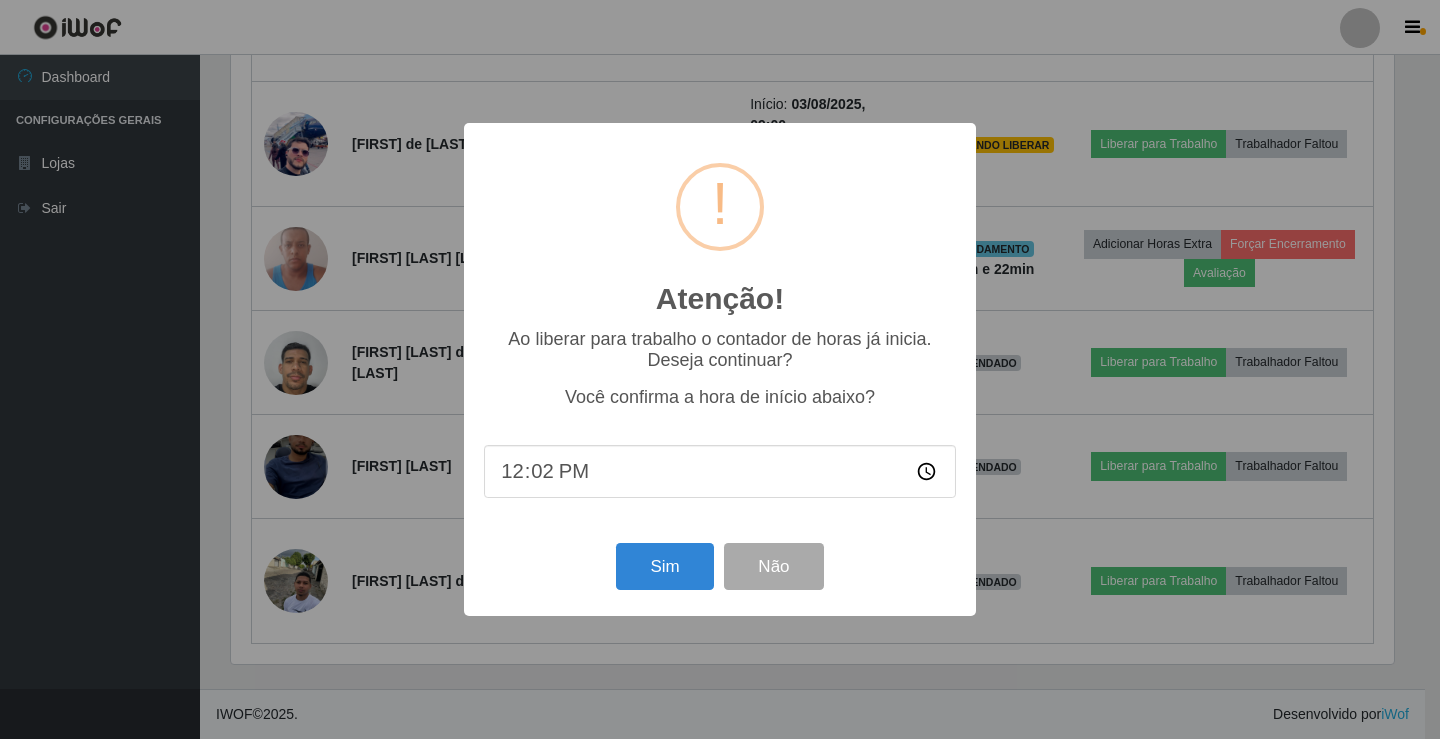 type on "12:22" 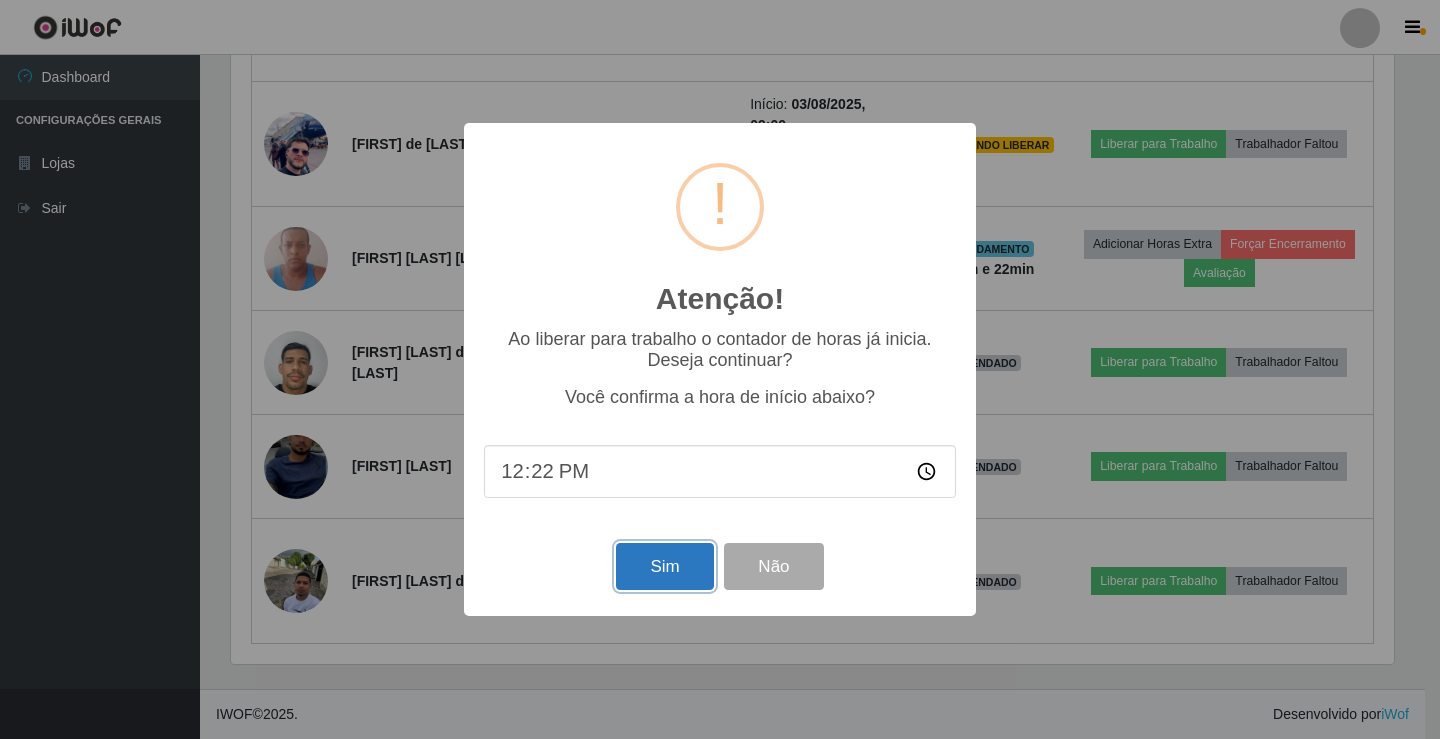 click on "Sim" at bounding box center [664, 566] 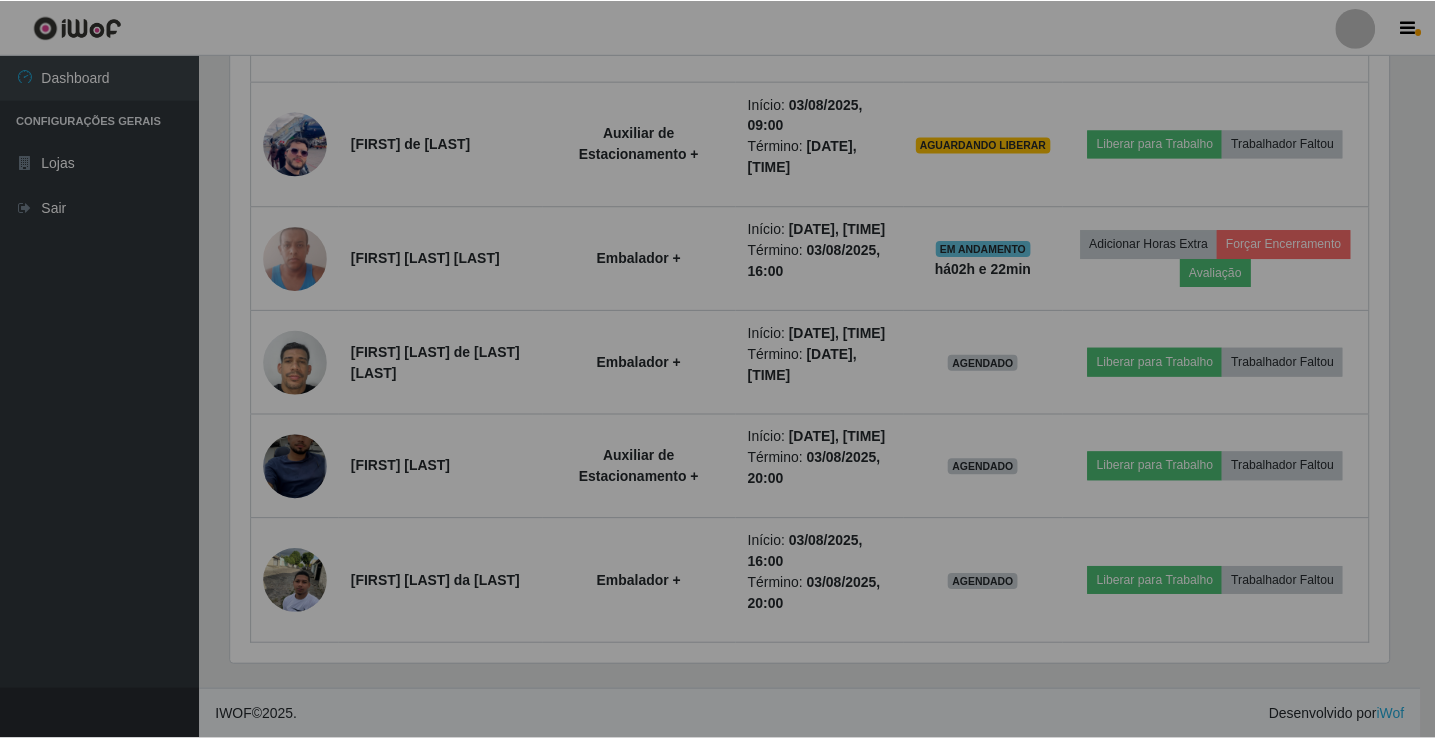 scroll, scrollTop: 999585, scrollLeft: 998827, axis: both 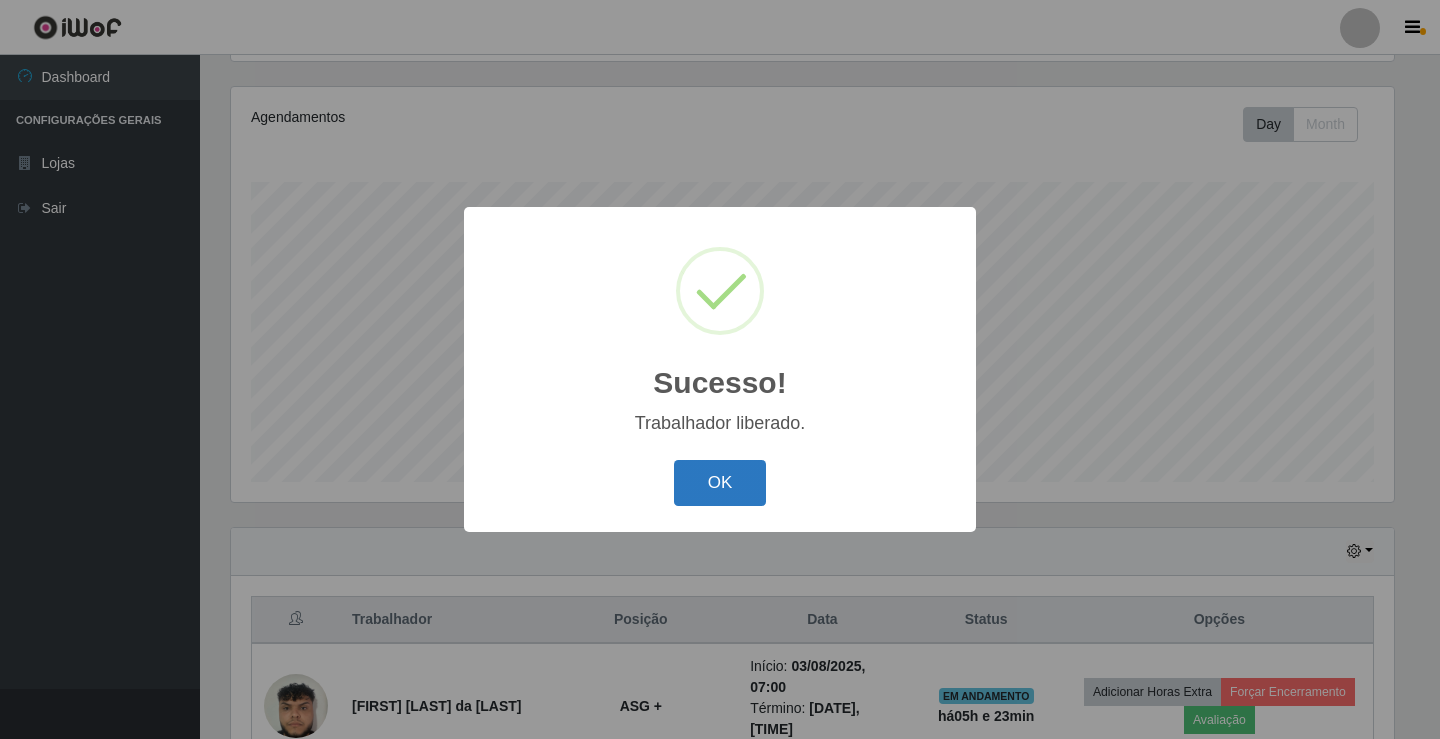 click on "OK" at bounding box center [720, 483] 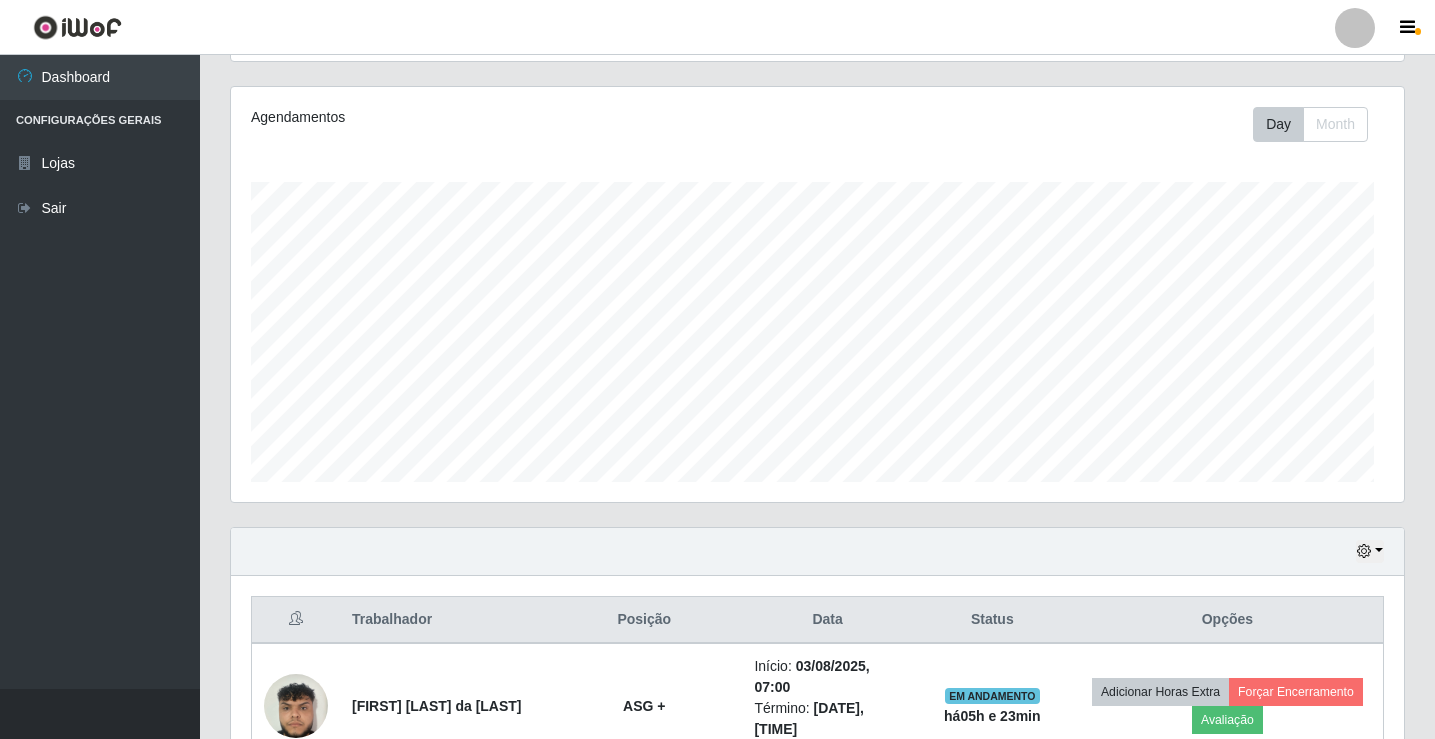 scroll, scrollTop: 999585, scrollLeft: 998827, axis: both 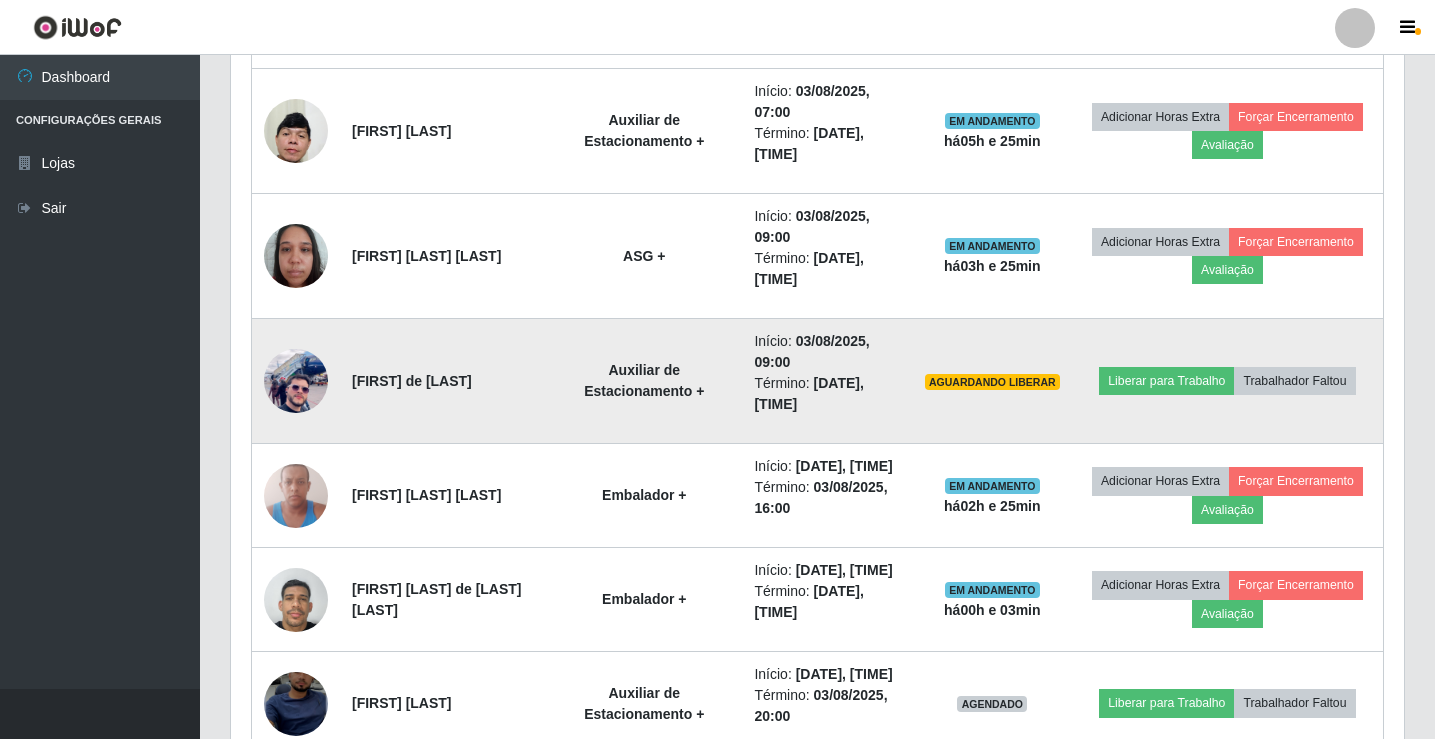 click at bounding box center (296, 381) 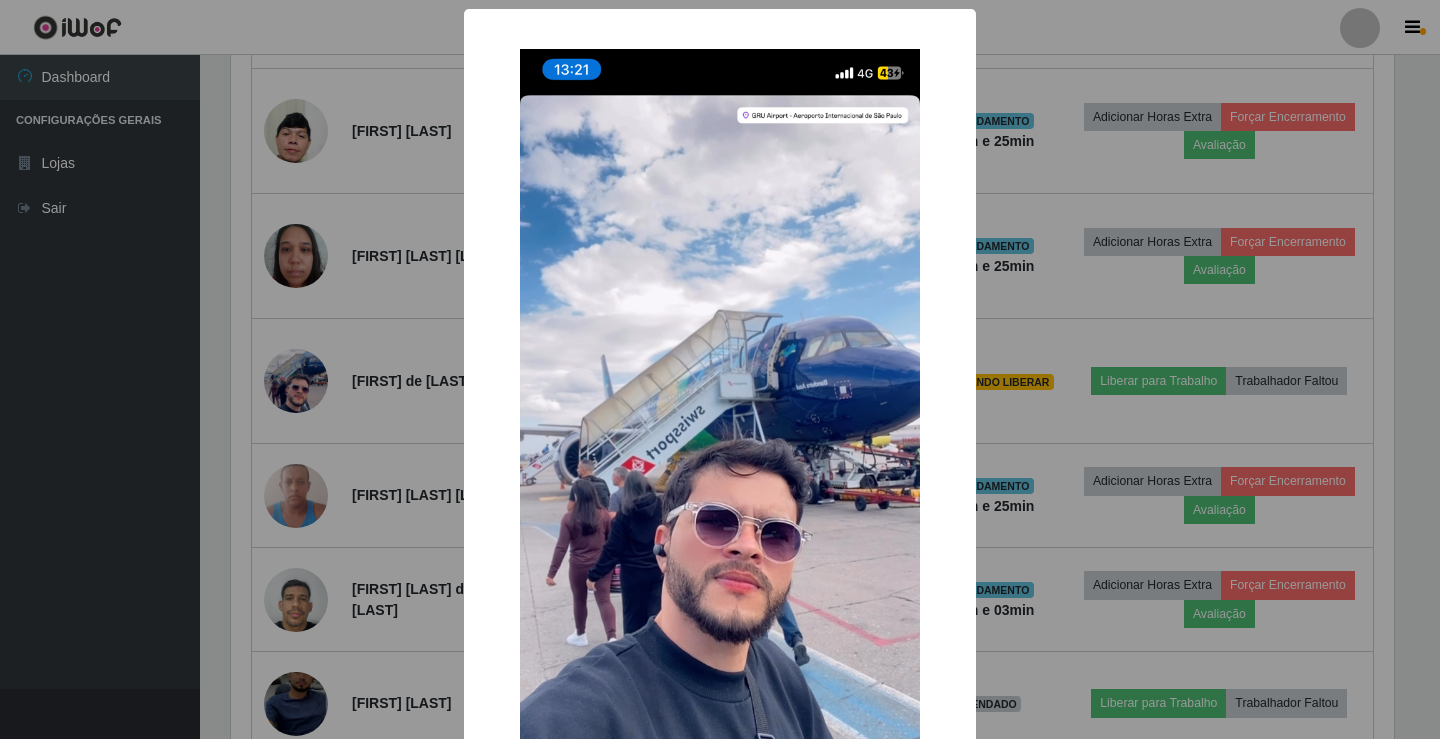 click on "× OK Cancel" at bounding box center [720, 369] 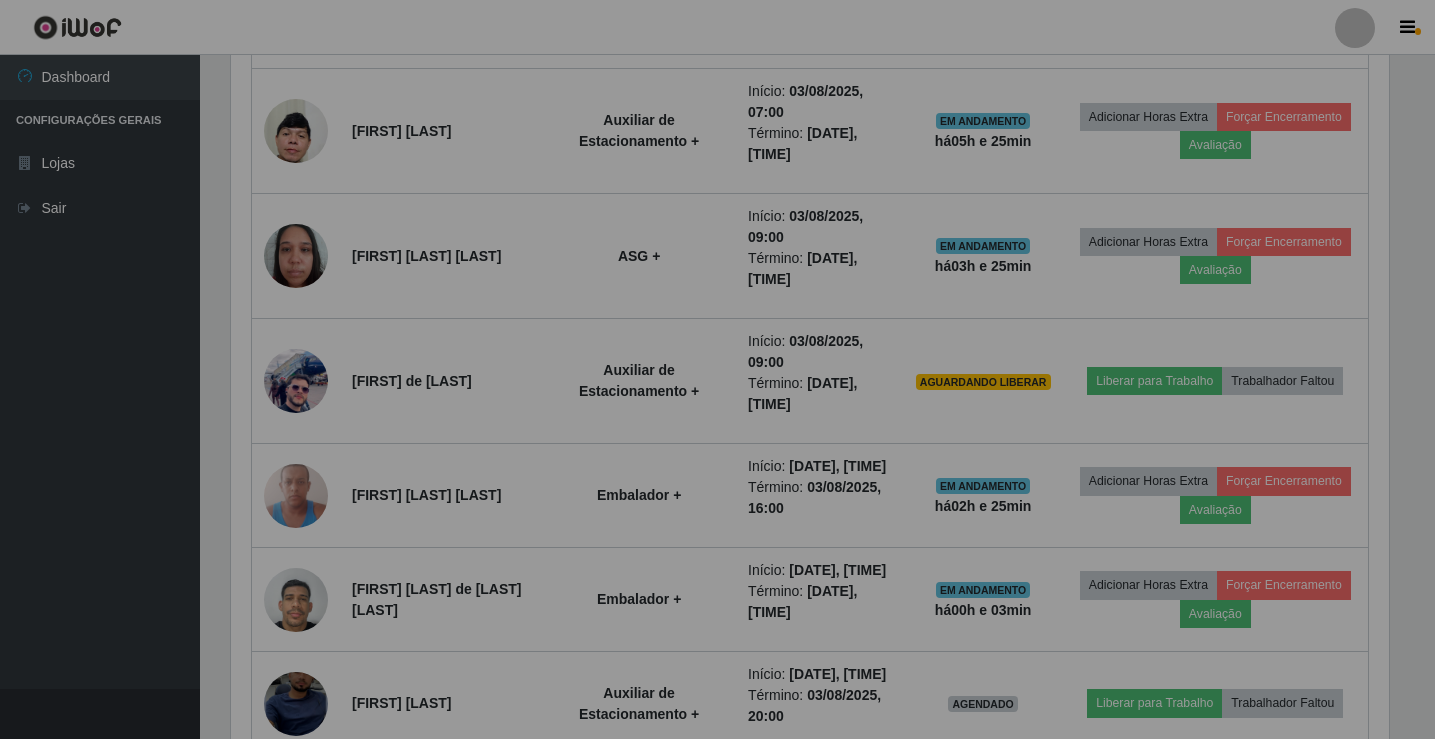 scroll, scrollTop: 999585, scrollLeft: 998827, axis: both 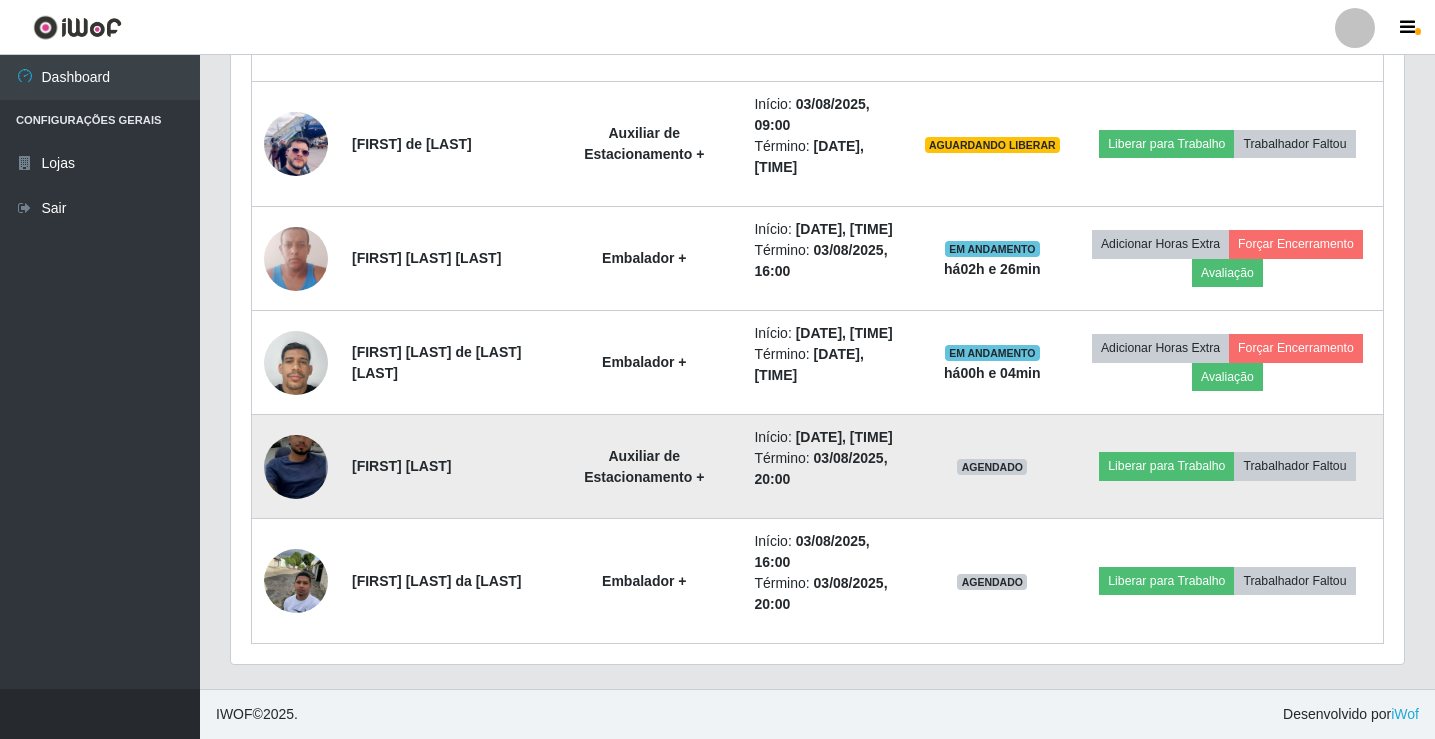 click at bounding box center (296, 466) 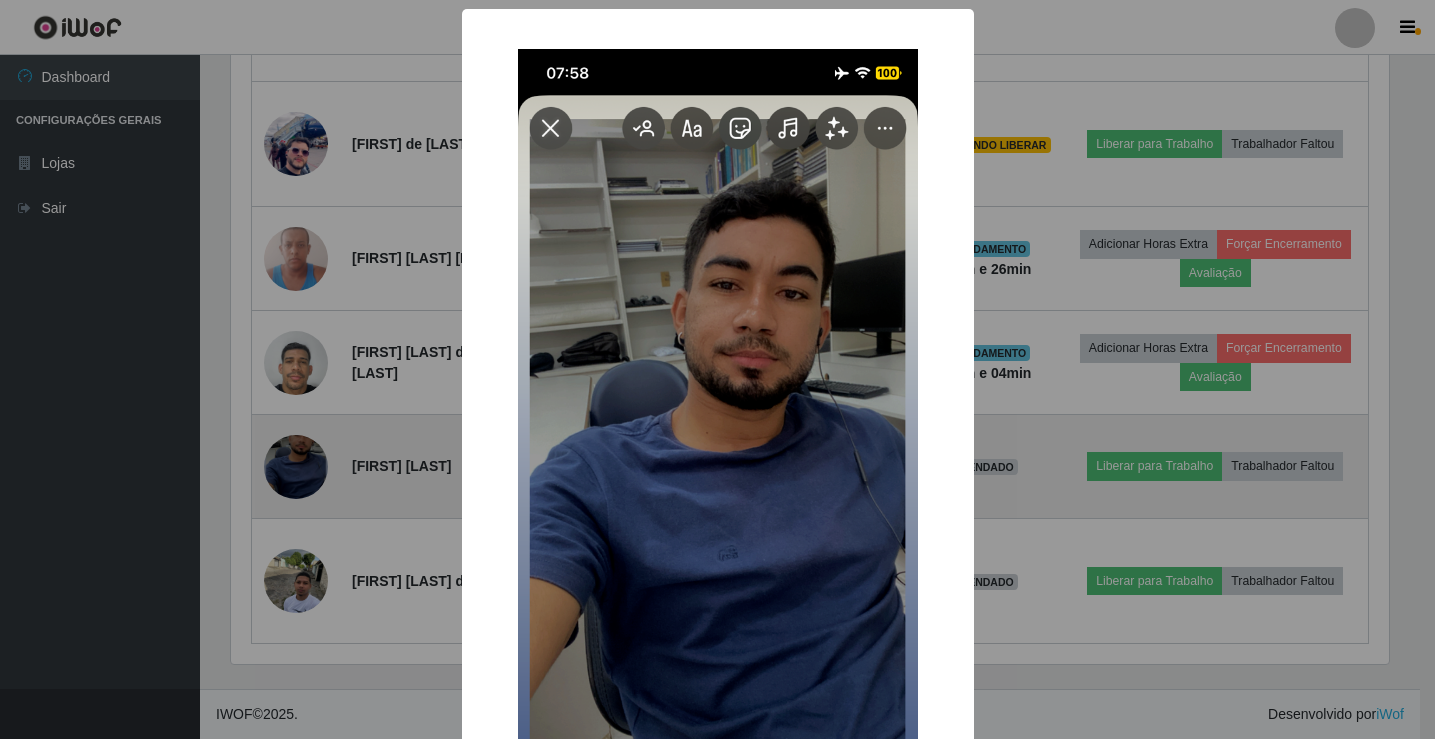 scroll, scrollTop: 999585, scrollLeft: 998837, axis: both 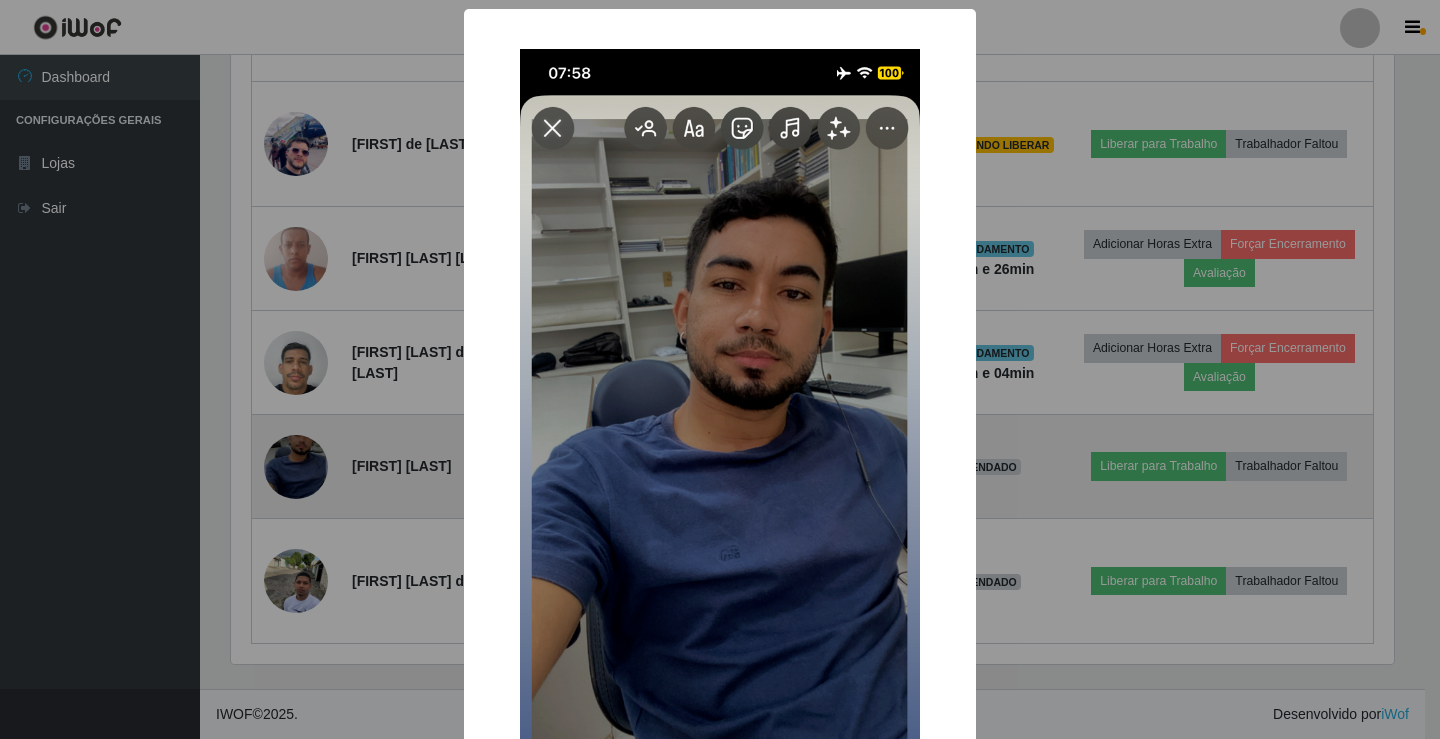 click on "× OK Cancel" at bounding box center [720, 369] 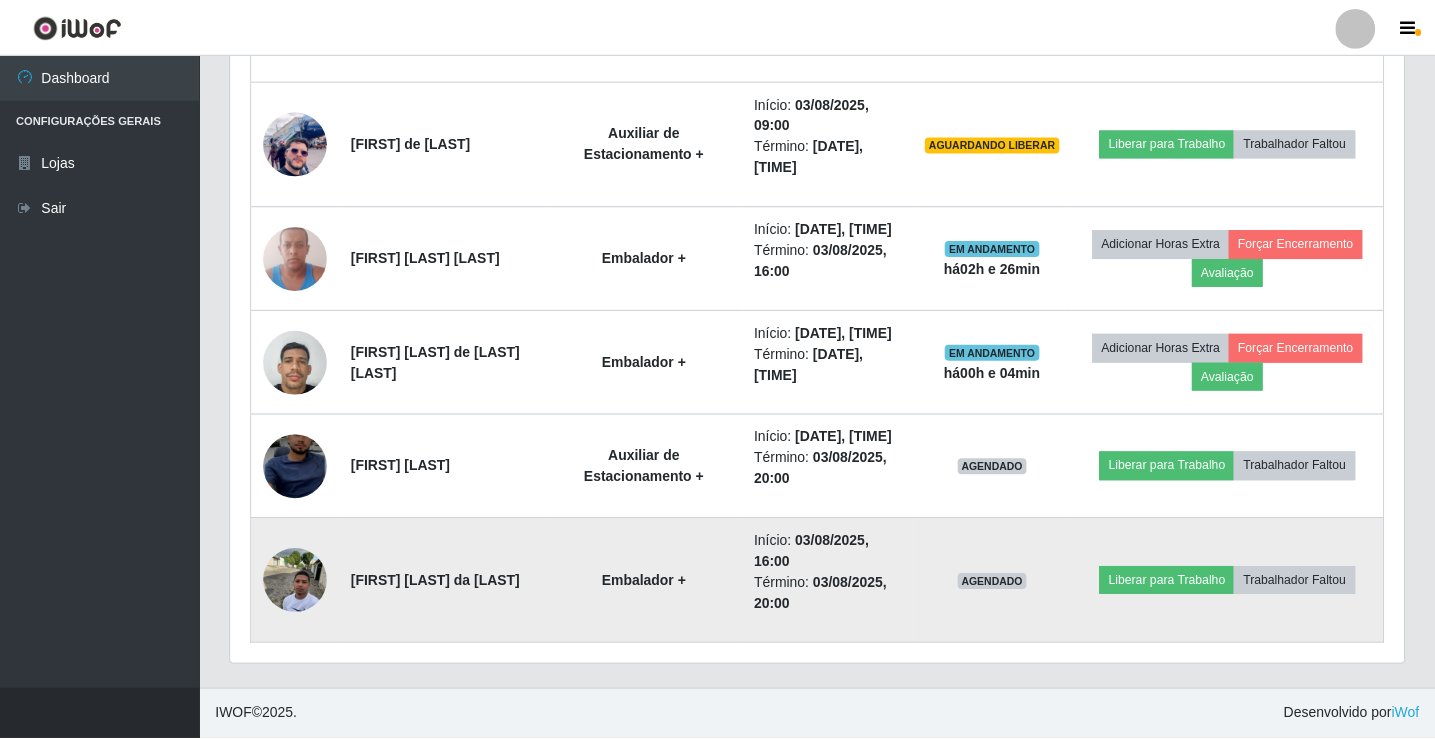 scroll, scrollTop: 999585, scrollLeft: 998827, axis: both 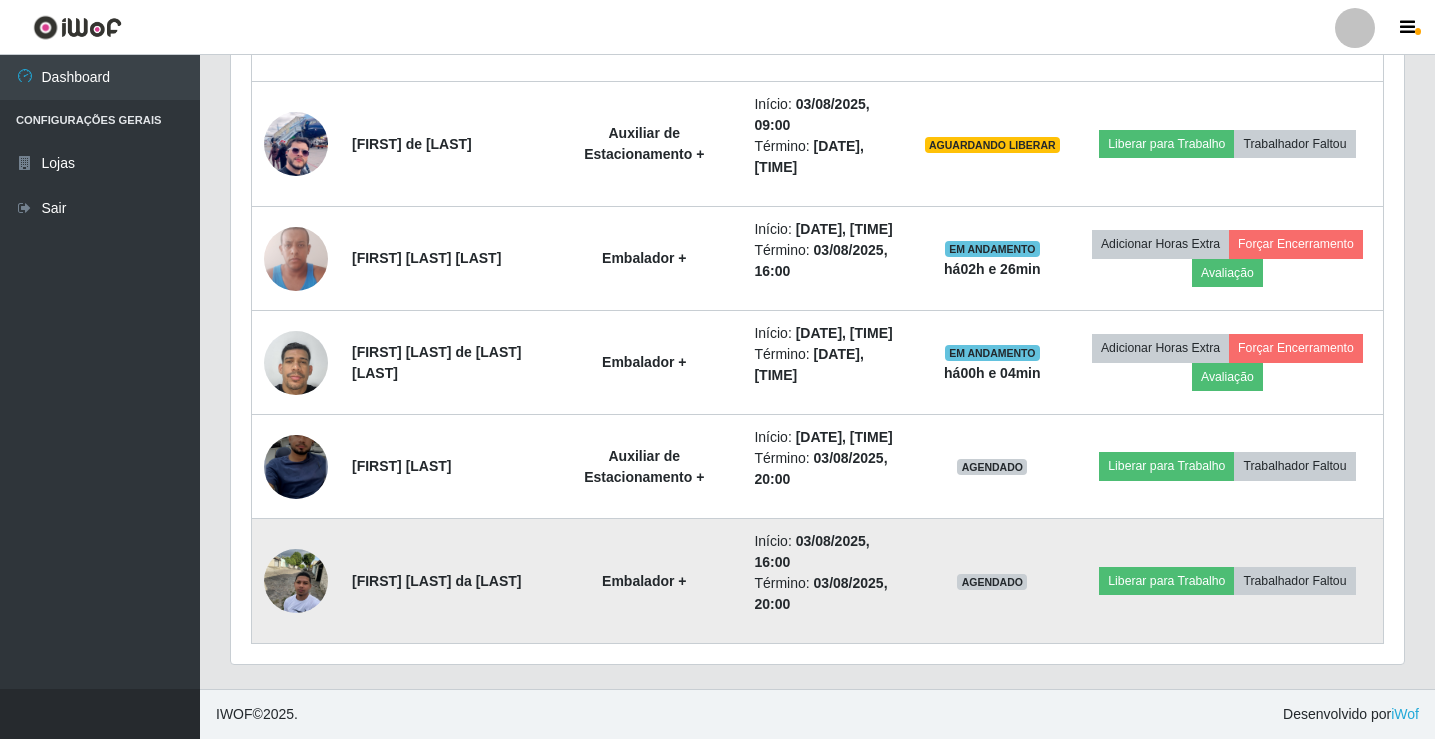 click at bounding box center (296, 580) 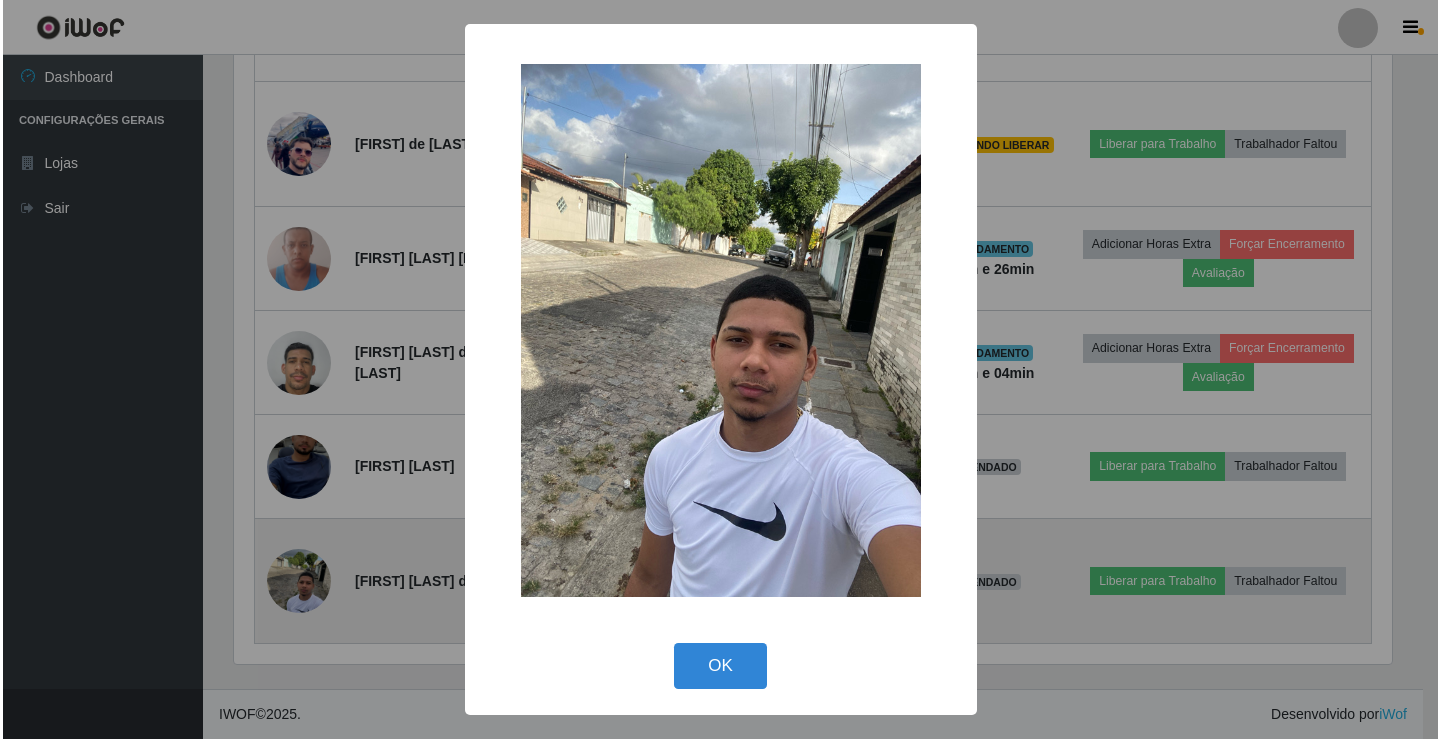 scroll, scrollTop: 999585, scrollLeft: 998837, axis: both 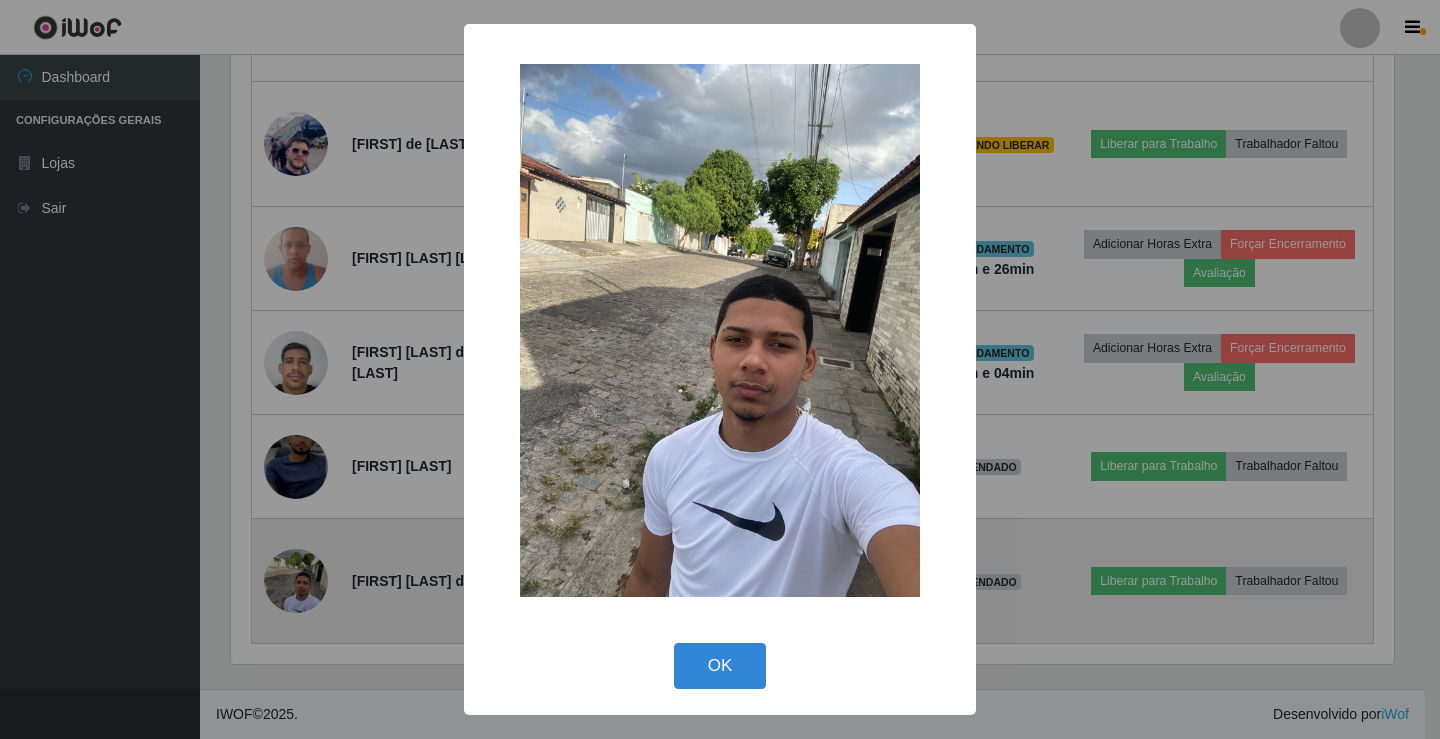 click on "× OK Cancel" at bounding box center [720, 369] 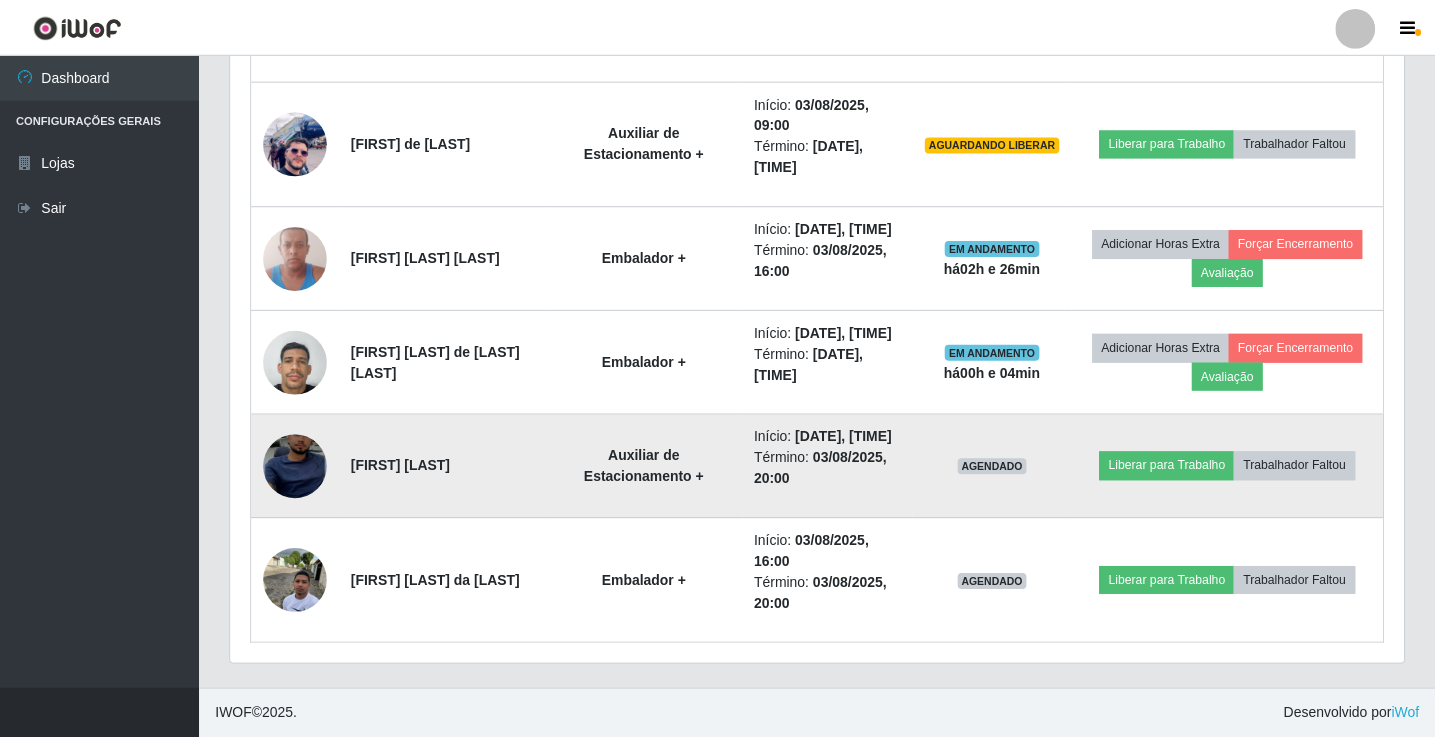 scroll, scrollTop: 999585, scrollLeft: 998827, axis: both 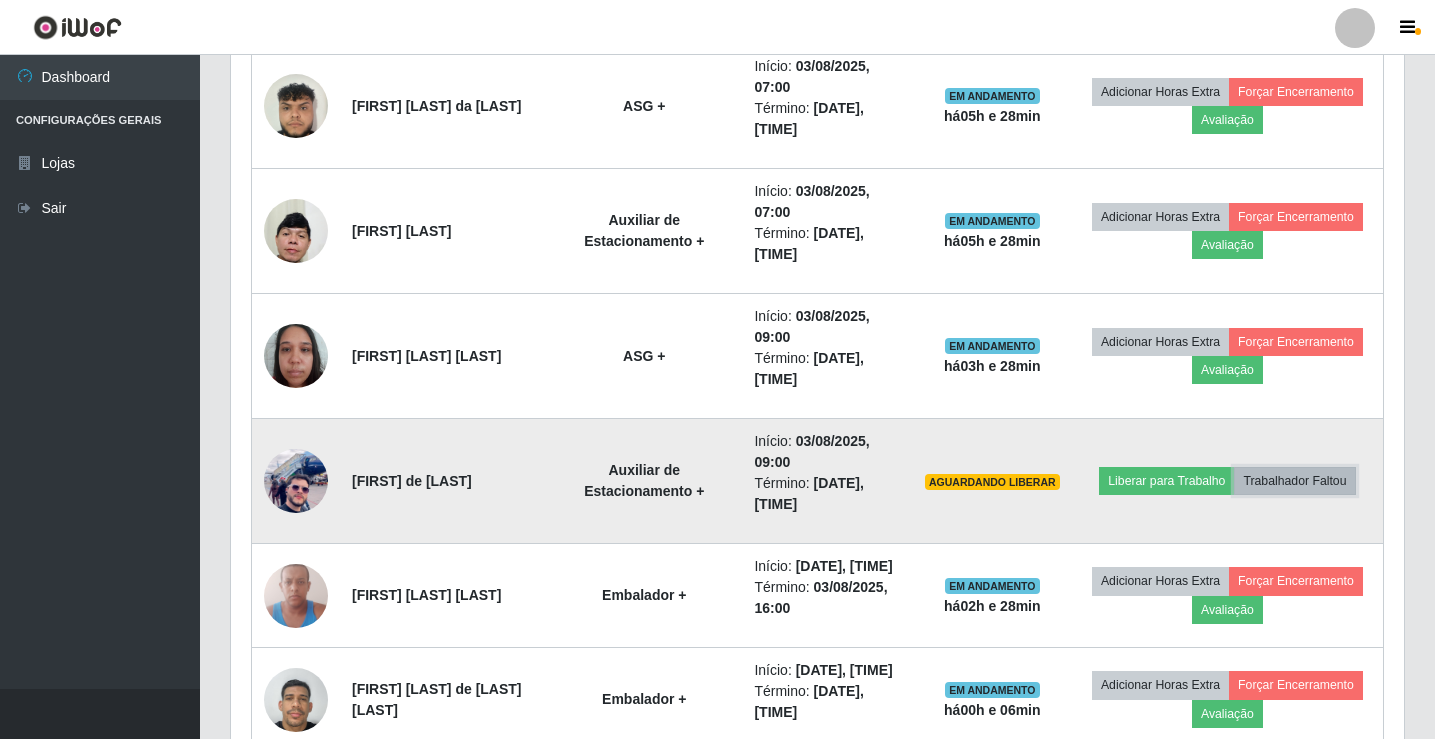 click on "Trabalhador Faltou" at bounding box center (1294, 481) 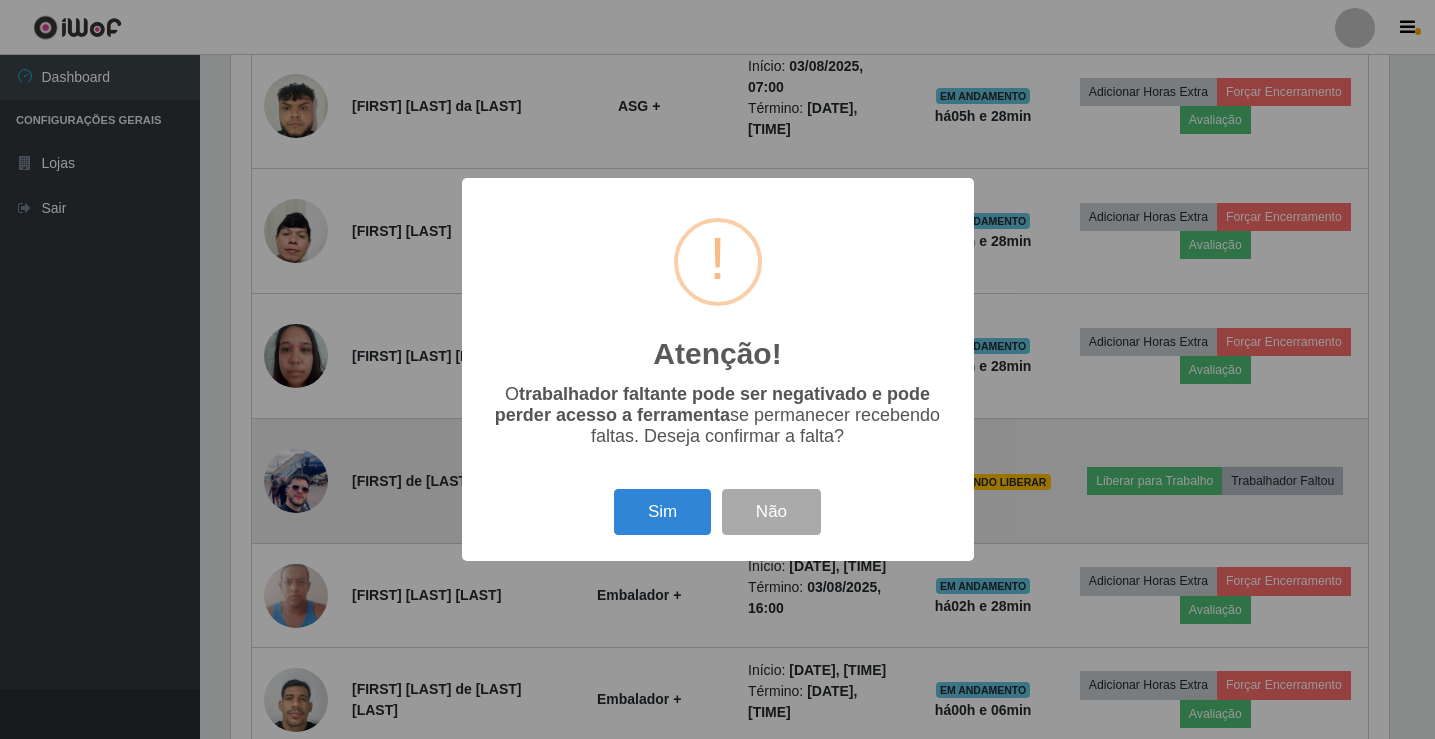 scroll, scrollTop: 999585, scrollLeft: 998837, axis: both 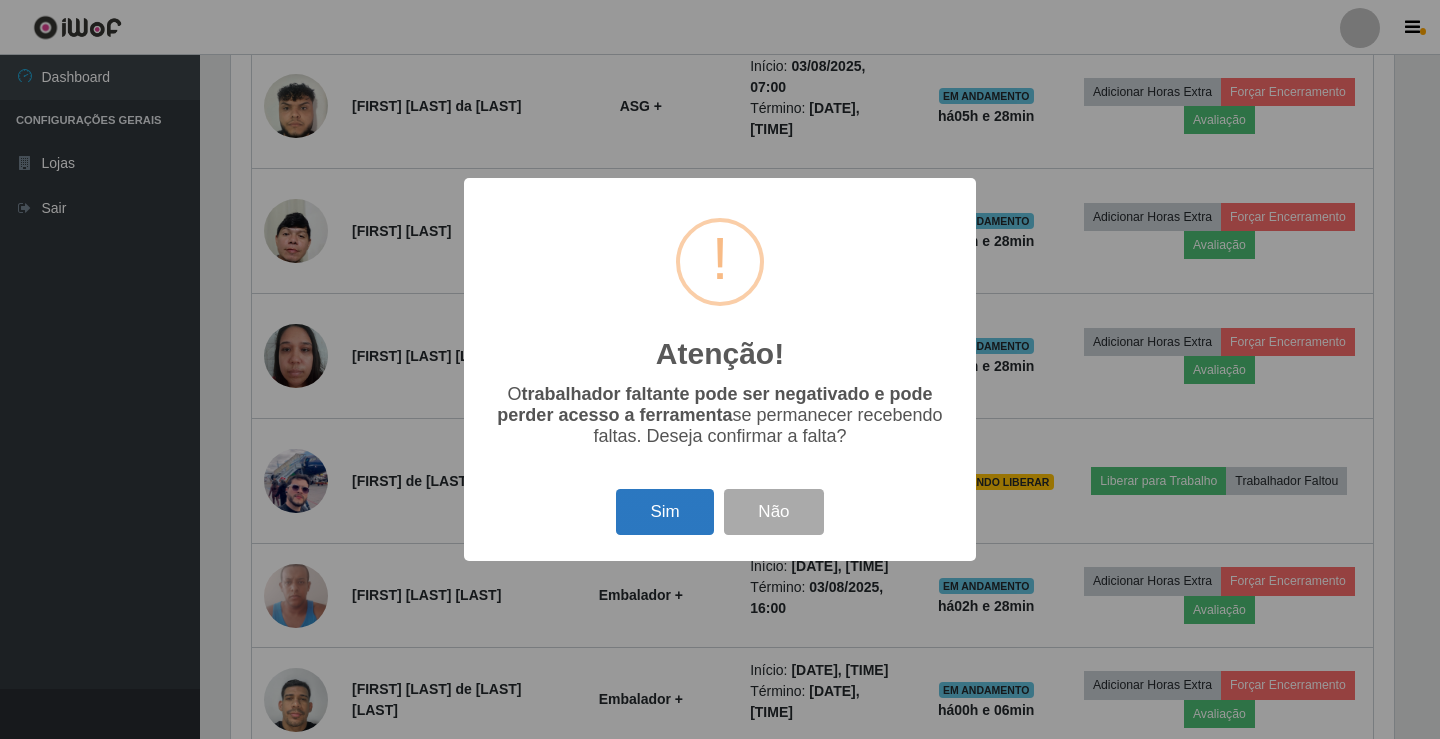 click on "Sim" at bounding box center [664, 512] 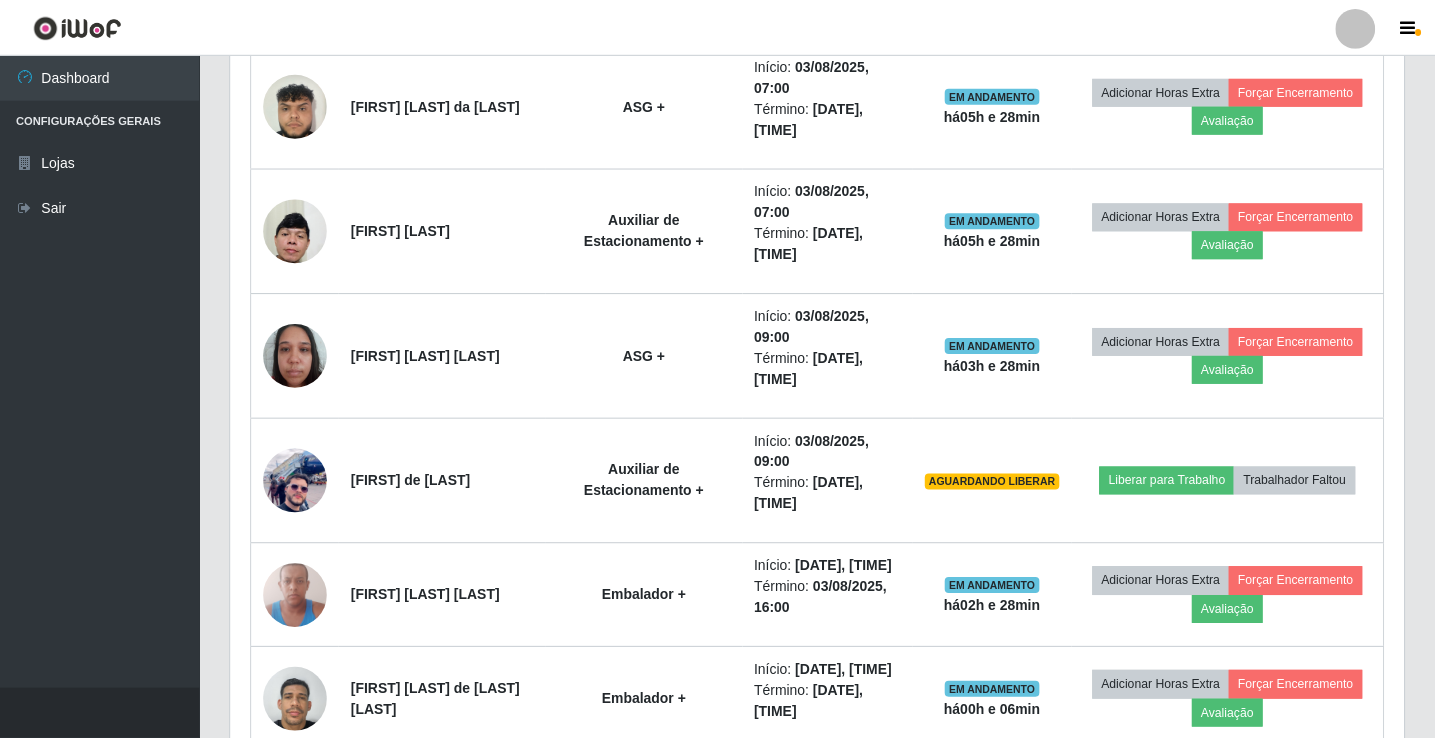 scroll, scrollTop: 999585, scrollLeft: 998827, axis: both 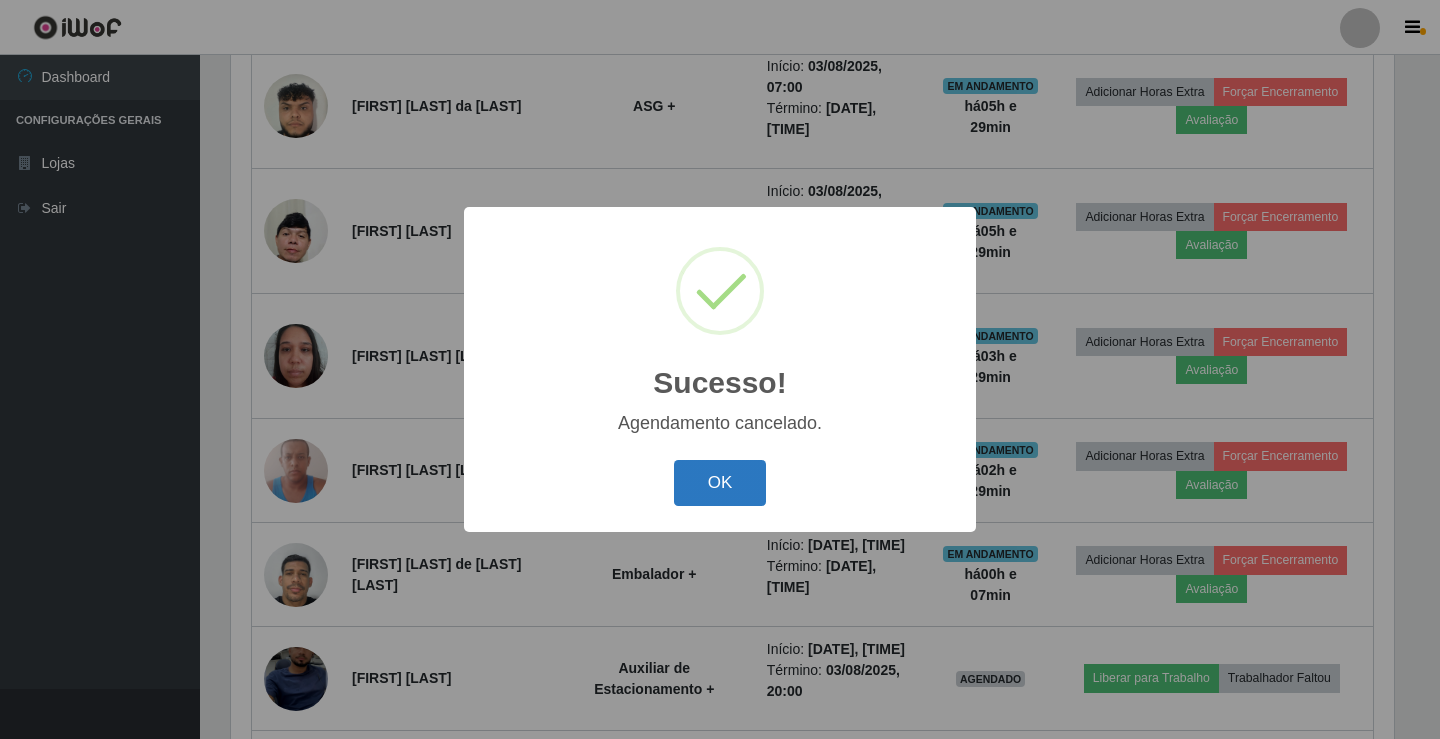 click on "OK" at bounding box center (720, 483) 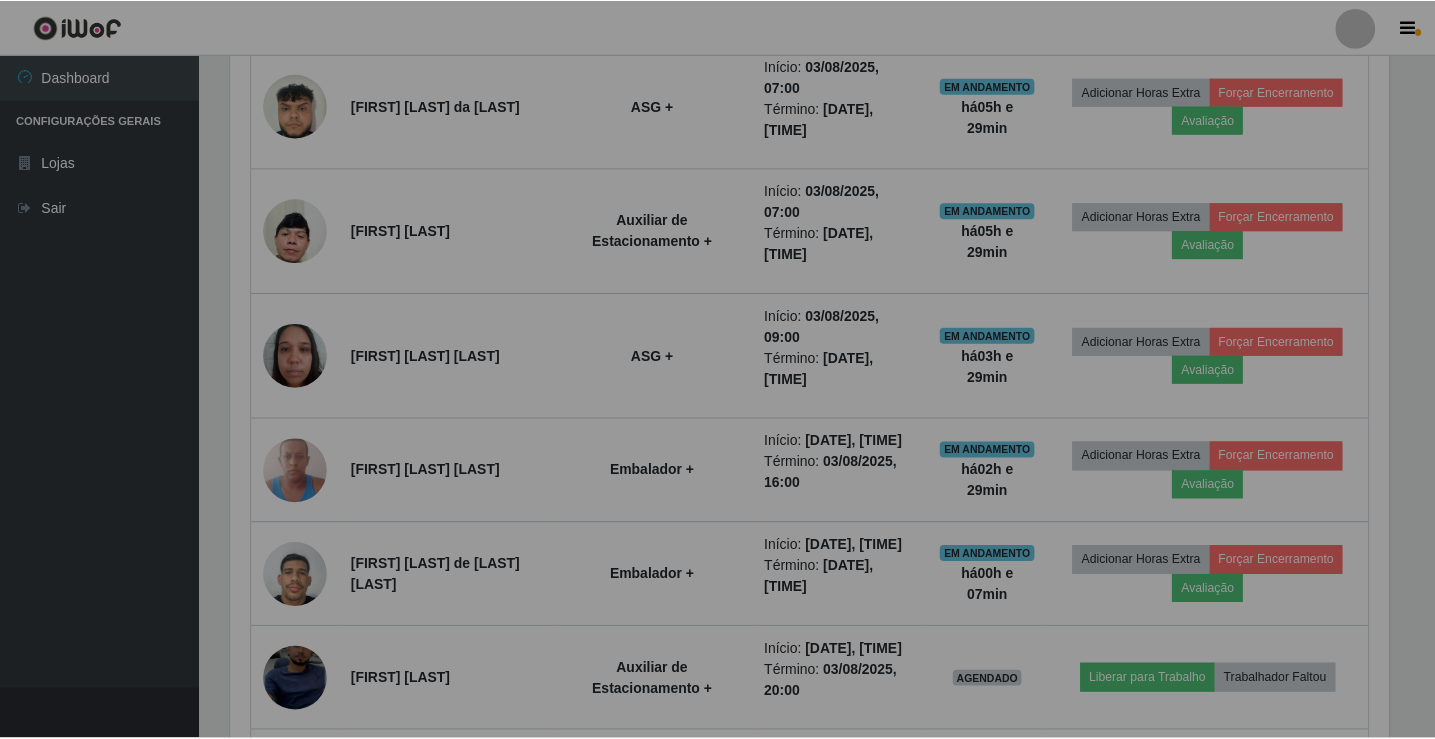 scroll, scrollTop: 999585, scrollLeft: 998827, axis: both 